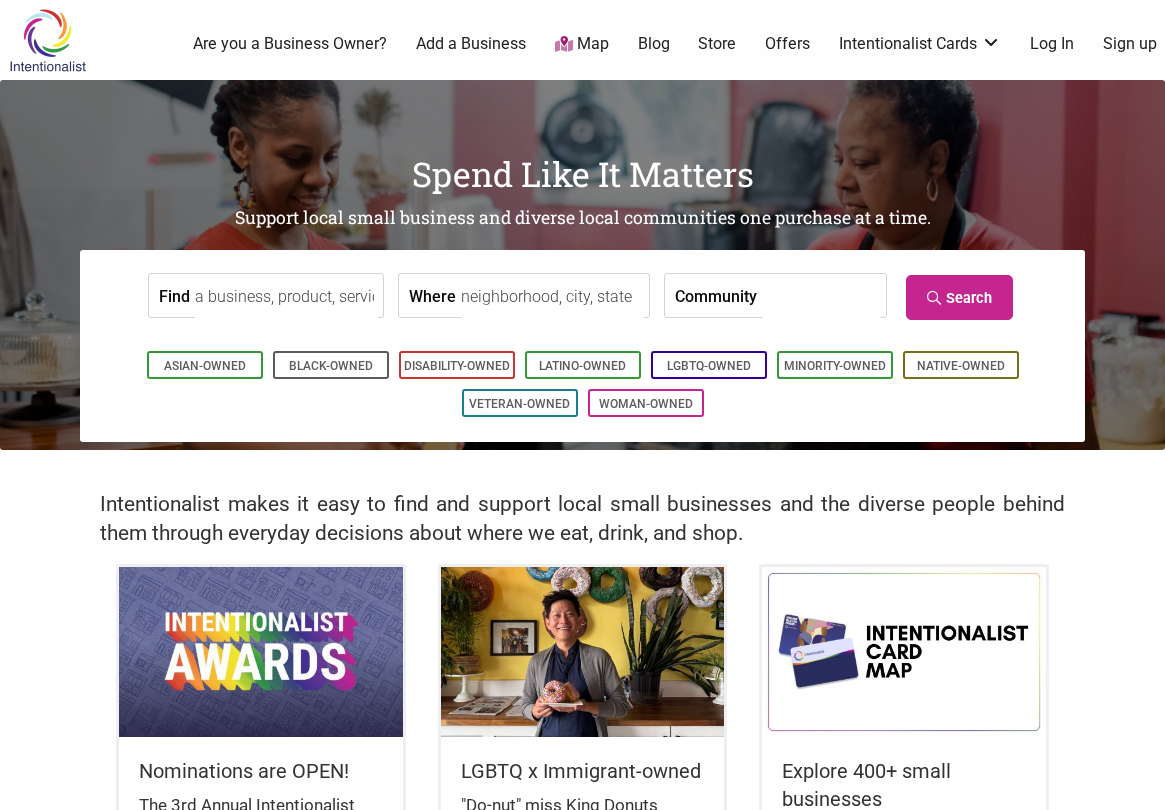 scroll, scrollTop: 0, scrollLeft: 0, axis: both 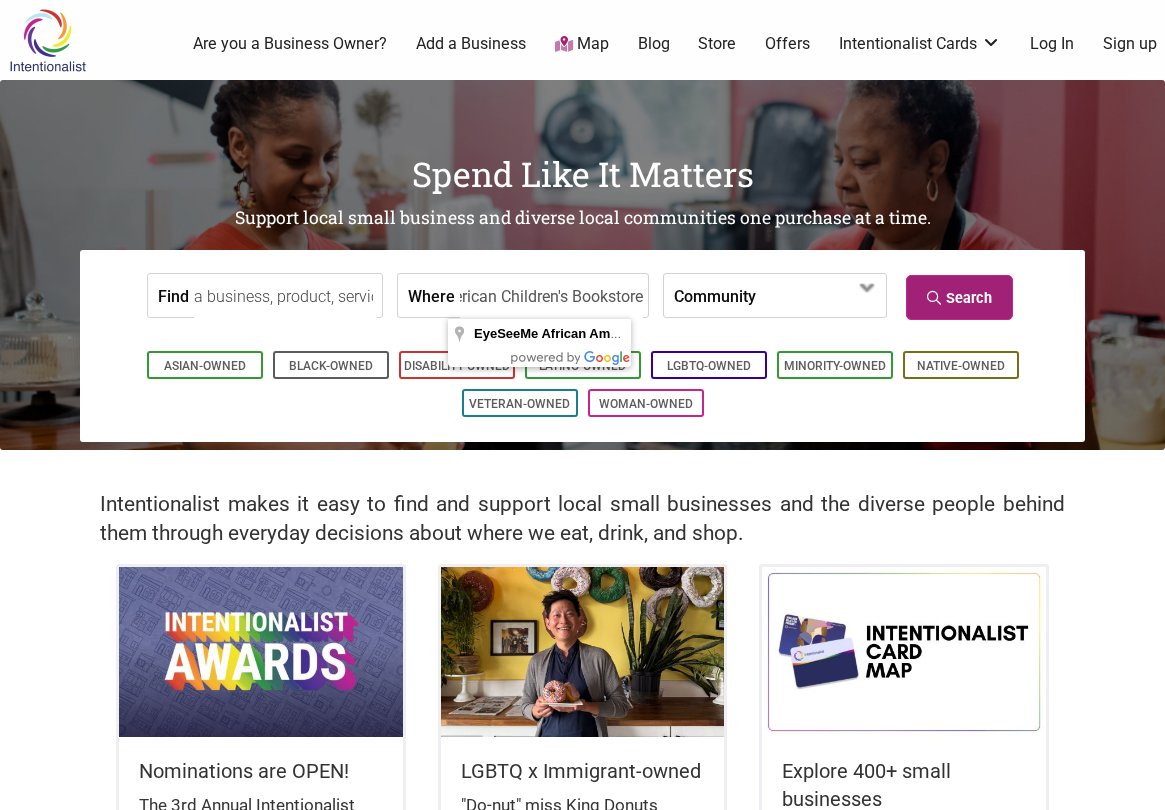 type on "EyeSeeMe African American Children's Bookstore" 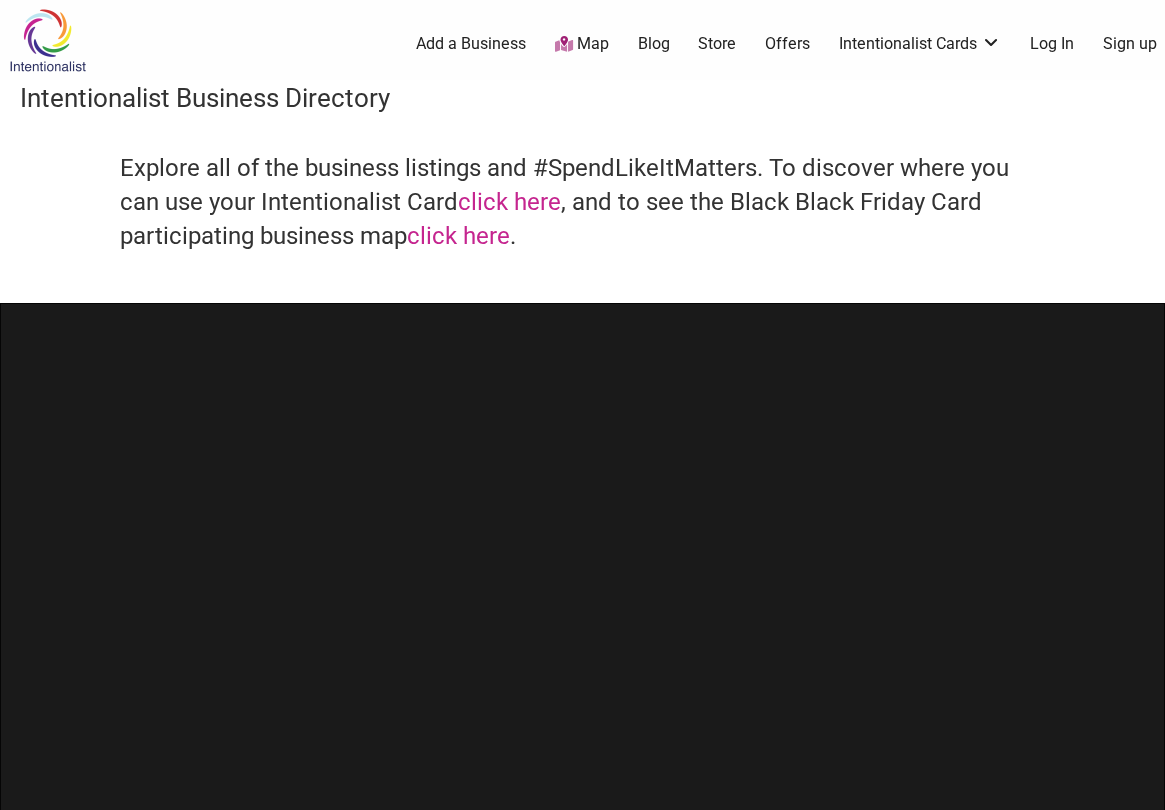 scroll, scrollTop: 0, scrollLeft: 0, axis: both 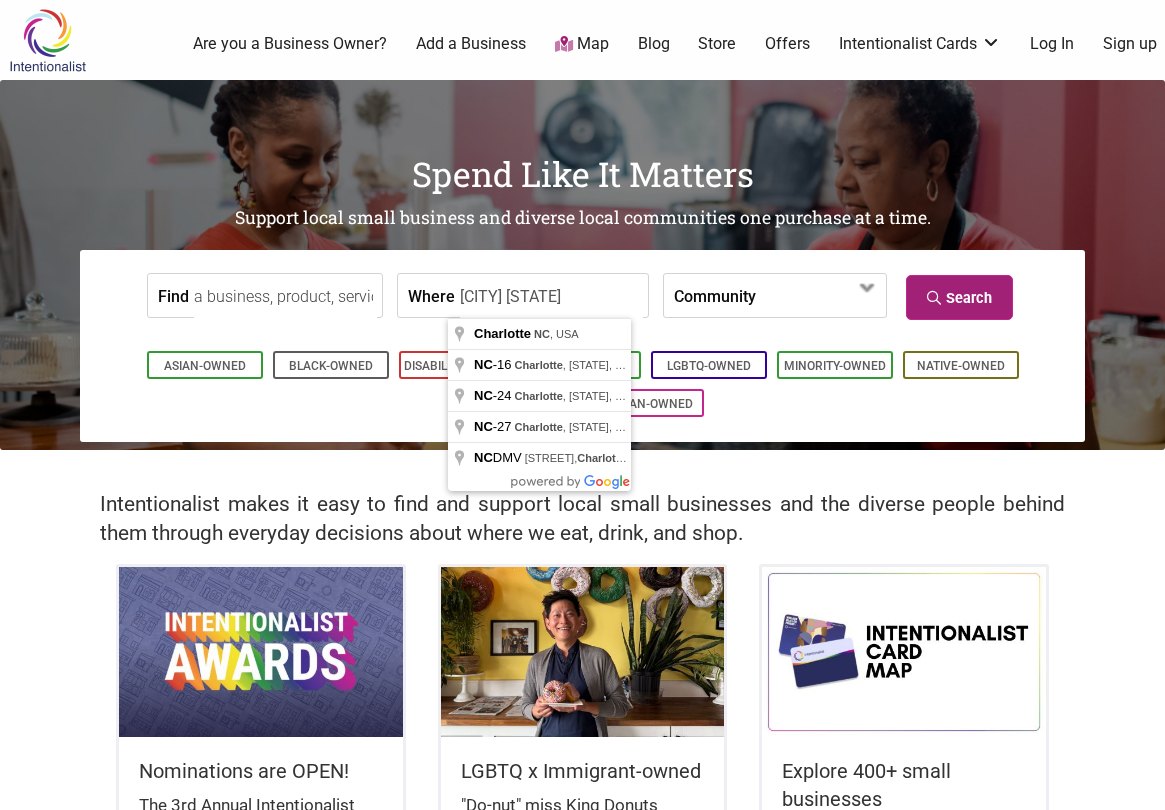 type on "[CITY] [STATE]" 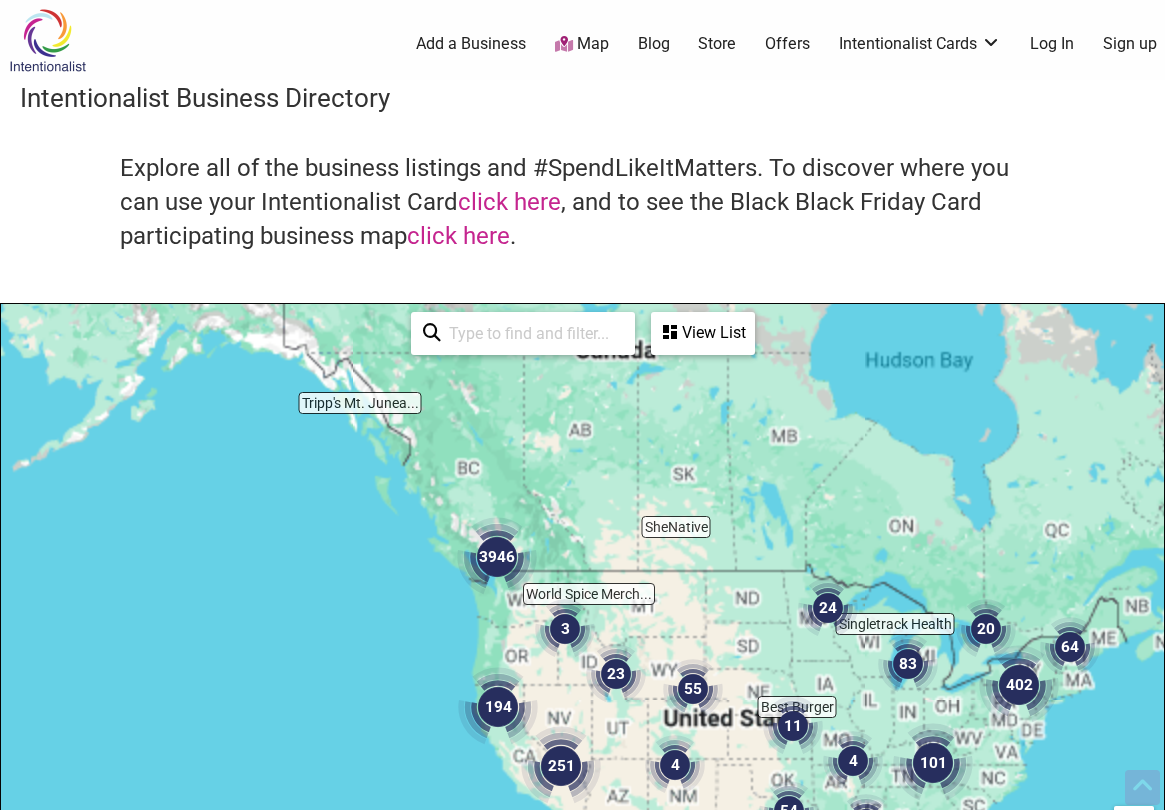scroll, scrollTop: 600, scrollLeft: 0, axis: vertical 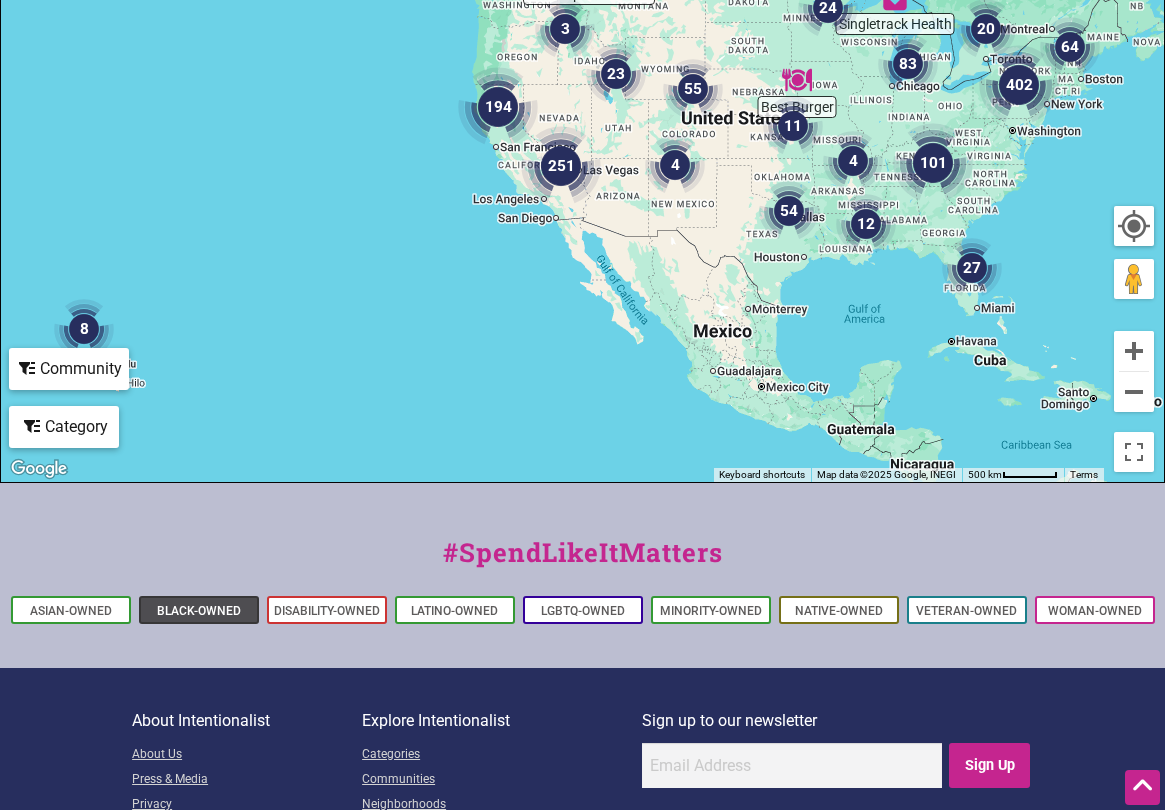 click on "Black-Owned" at bounding box center (199, 611) 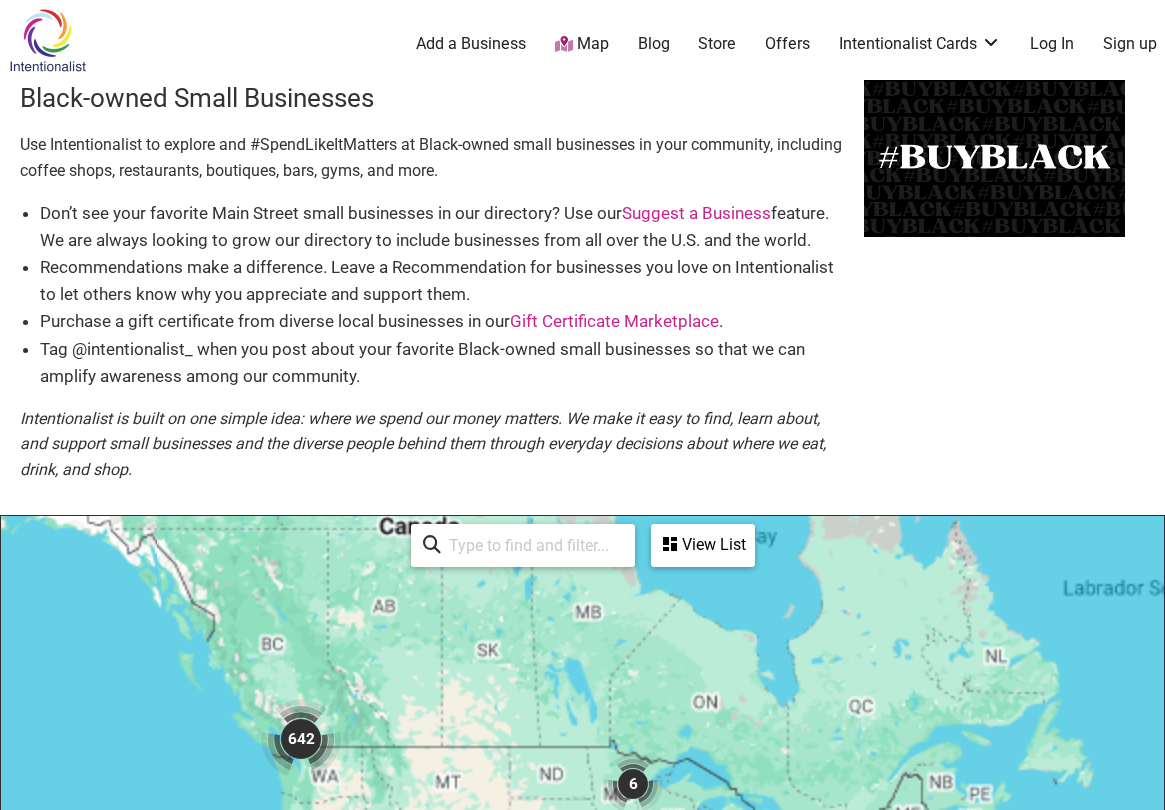 scroll, scrollTop: 600, scrollLeft: 0, axis: vertical 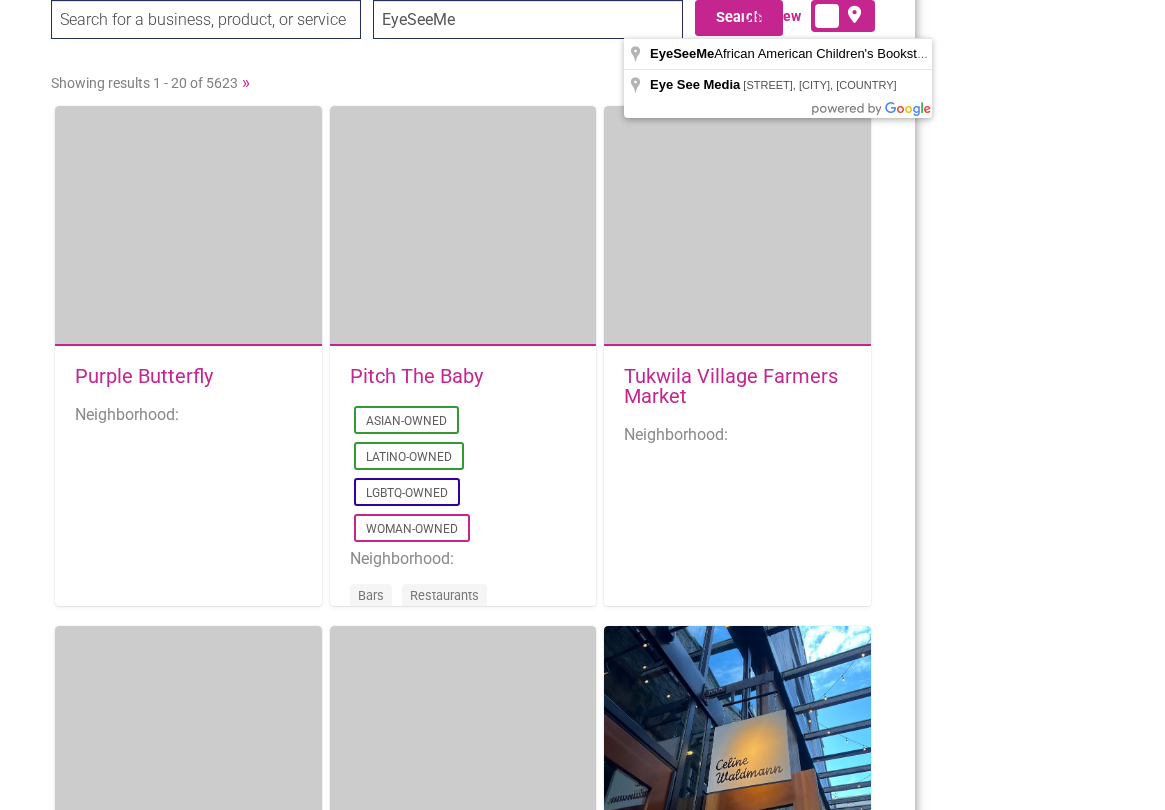 type on "University City MO" 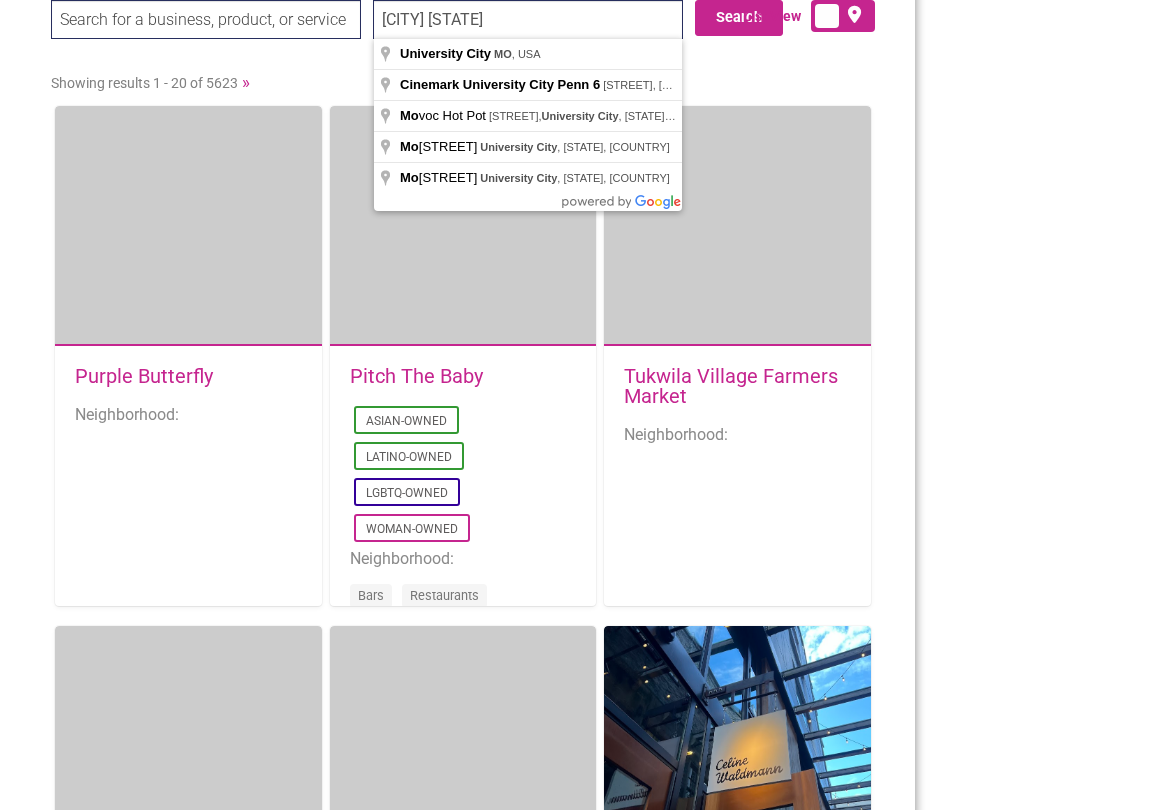 scroll, scrollTop: 0, scrollLeft: 0, axis: both 